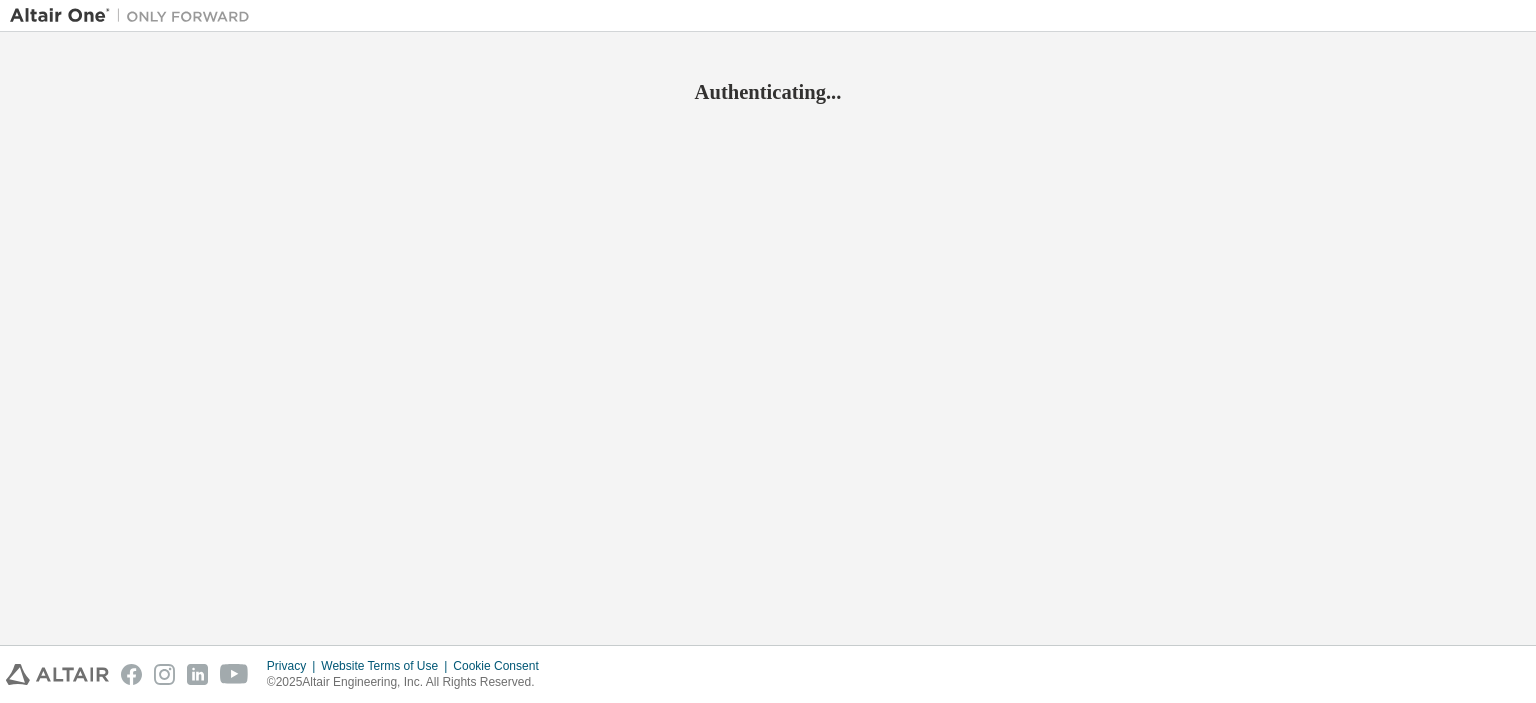 scroll, scrollTop: 0, scrollLeft: 0, axis: both 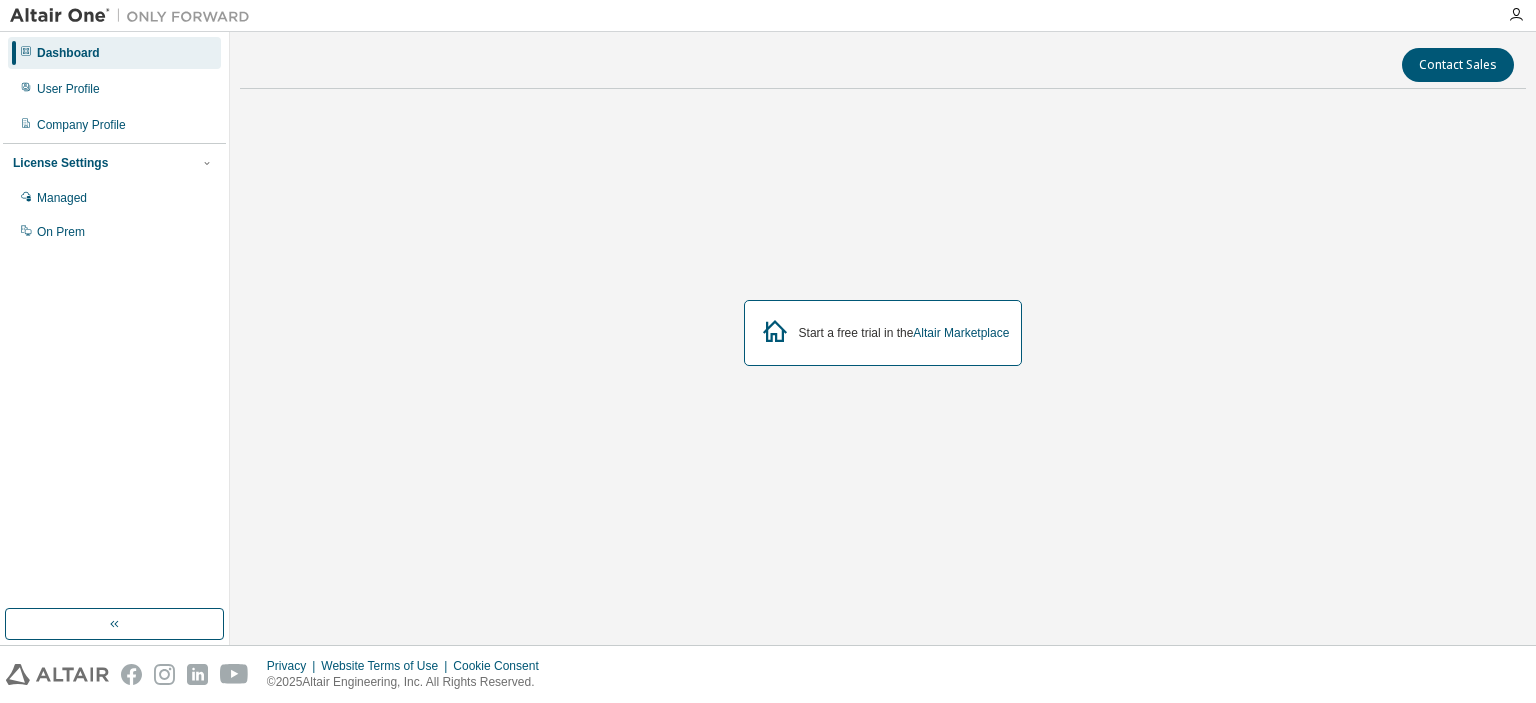 click on "Start a free trial in the  Altair Marketplace" at bounding box center [904, 333] 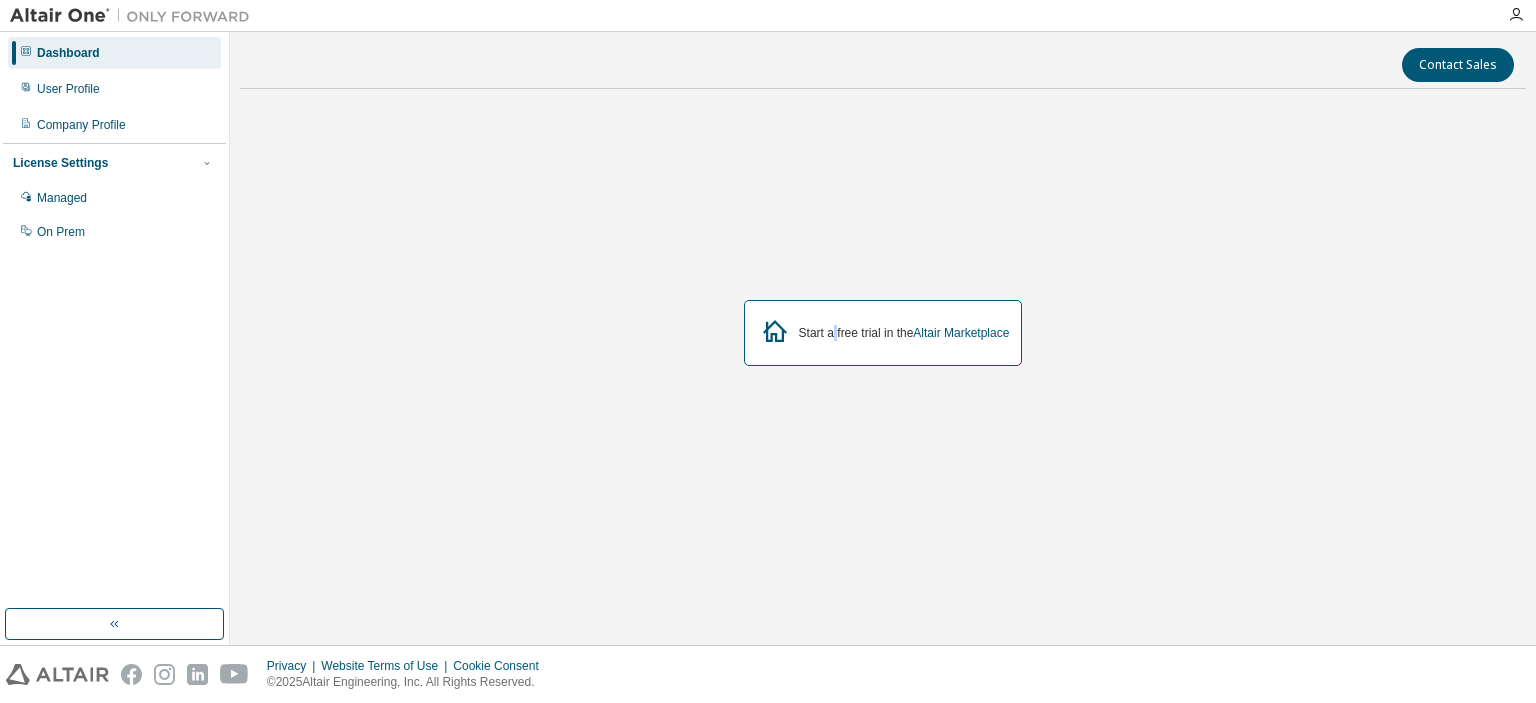 click on "Start a free trial in the  Altair Marketplace" at bounding box center (904, 333) 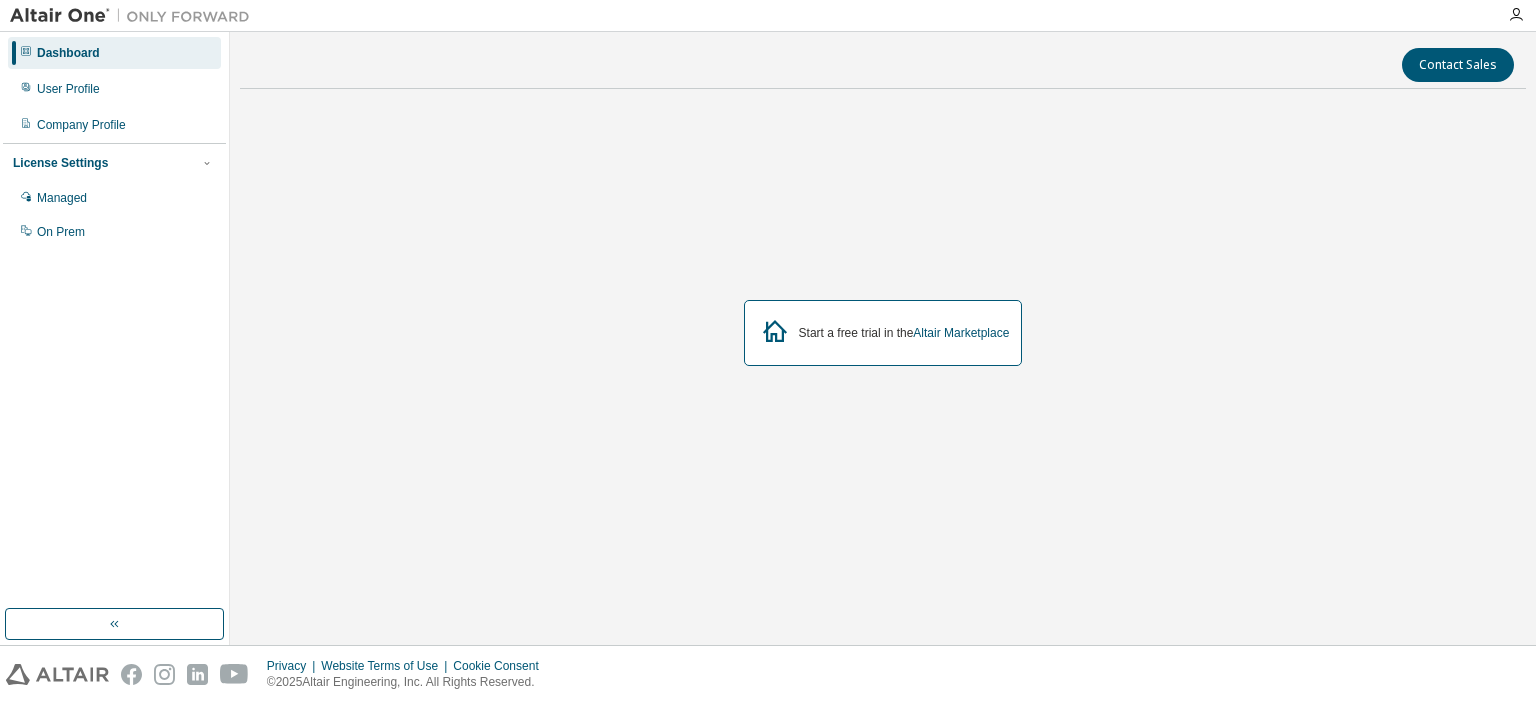 click 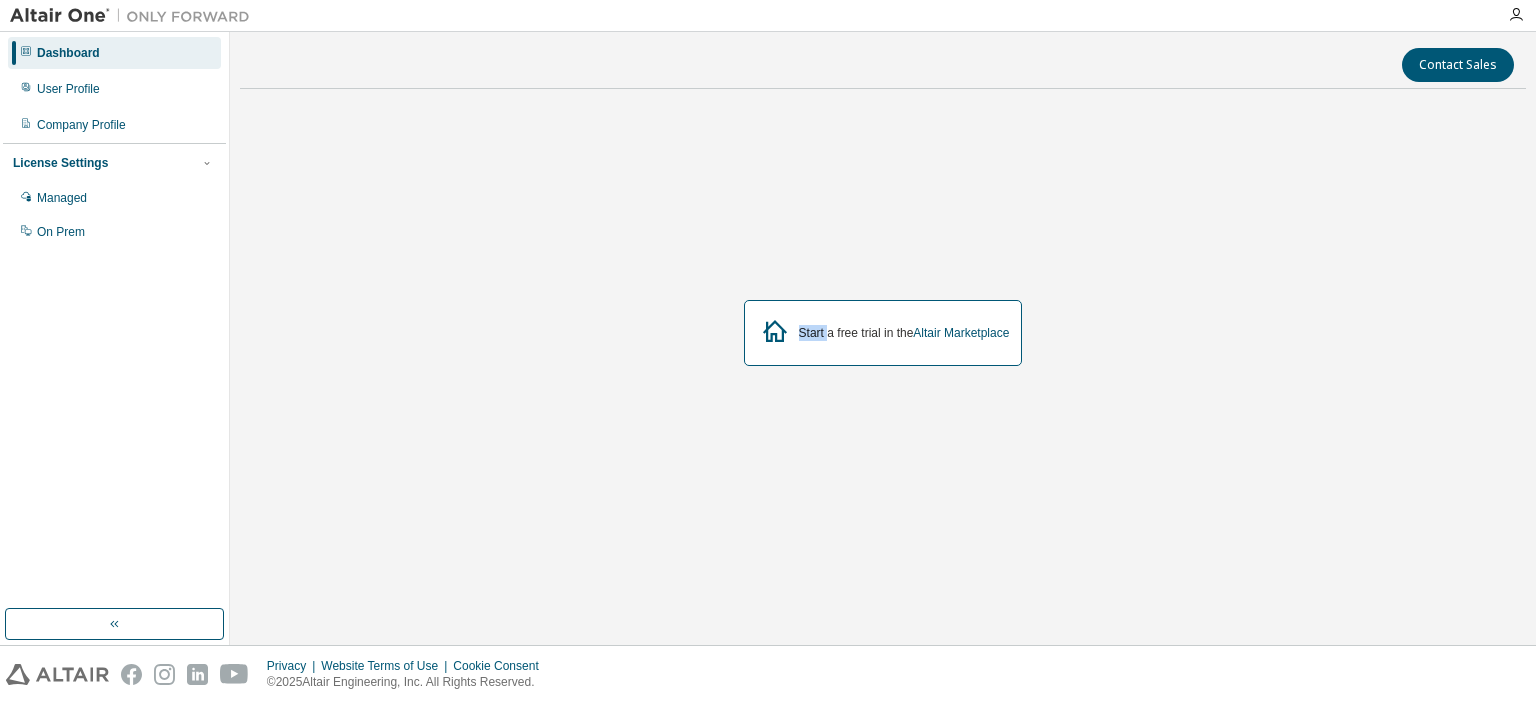 click 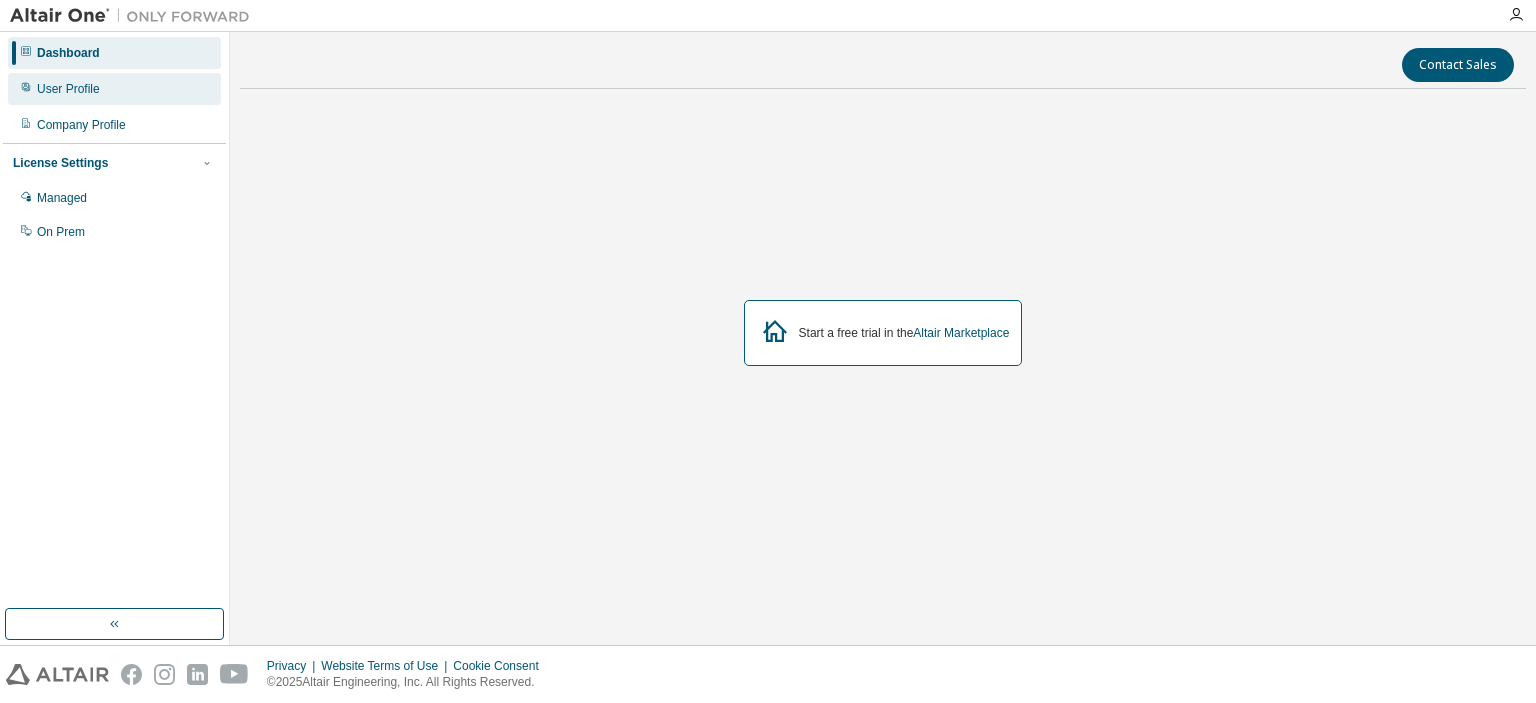 click on "User Profile" at bounding box center [68, 89] 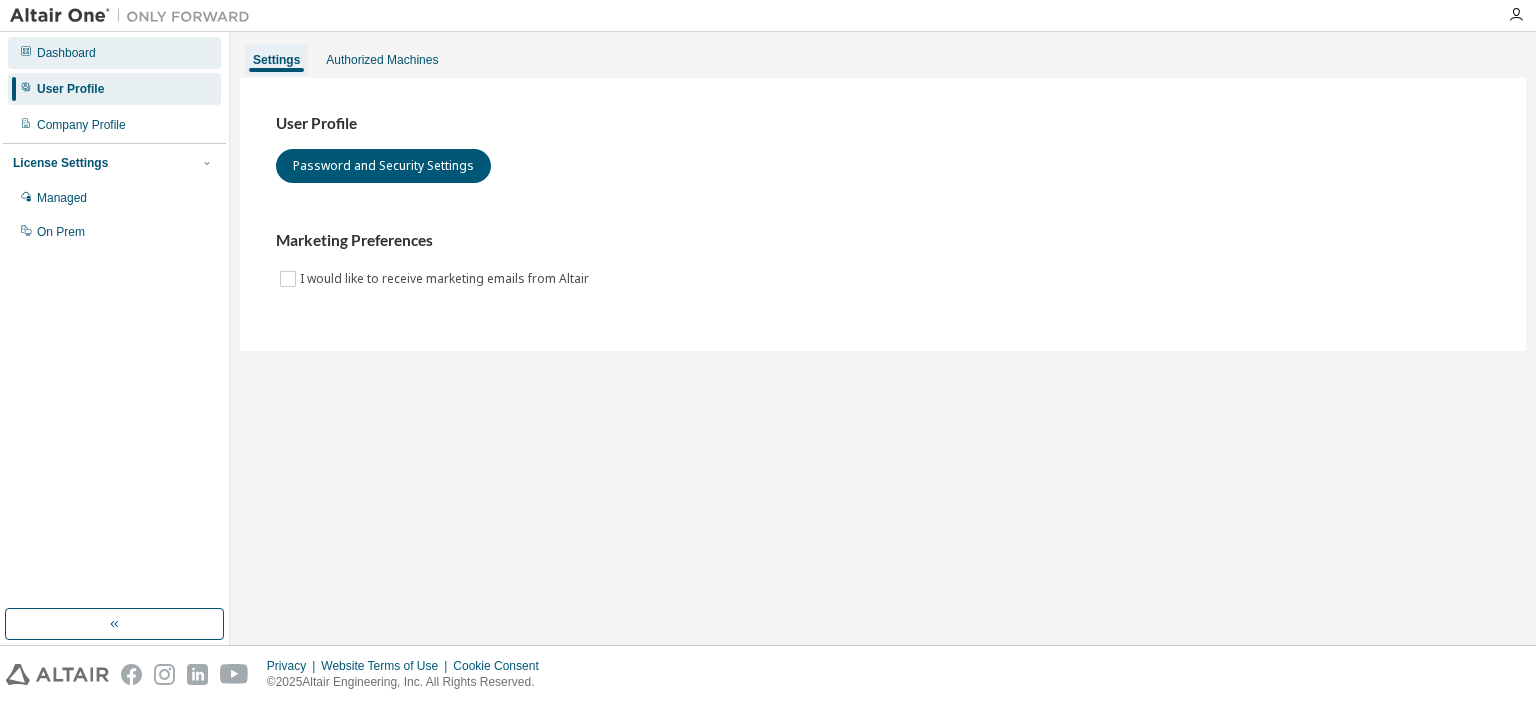 click on "Dashboard" at bounding box center [114, 53] 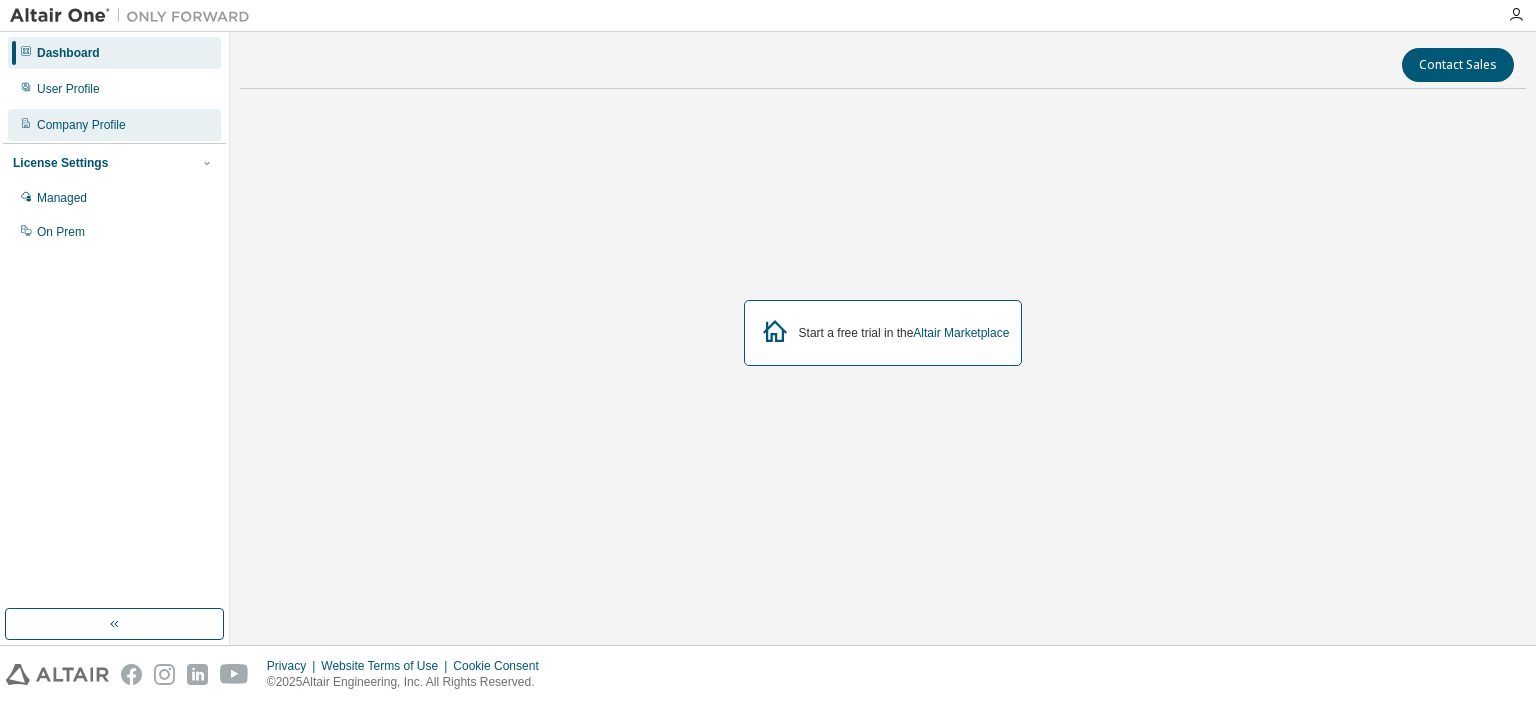click on "Company Profile" at bounding box center (81, 125) 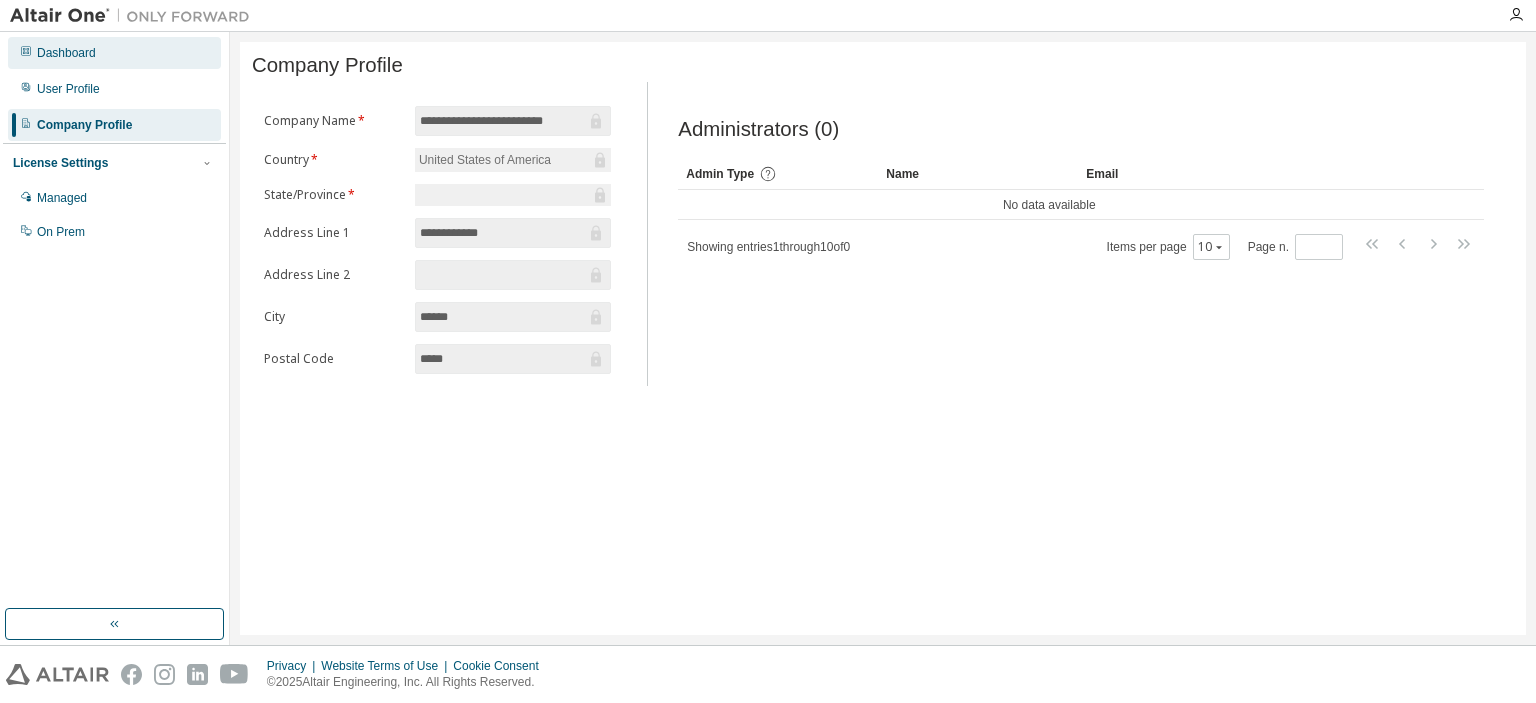 drag, startPoint x: 140, startPoint y: 55, endPoint x: 154, endPoint y: 59, distance: 14.56022 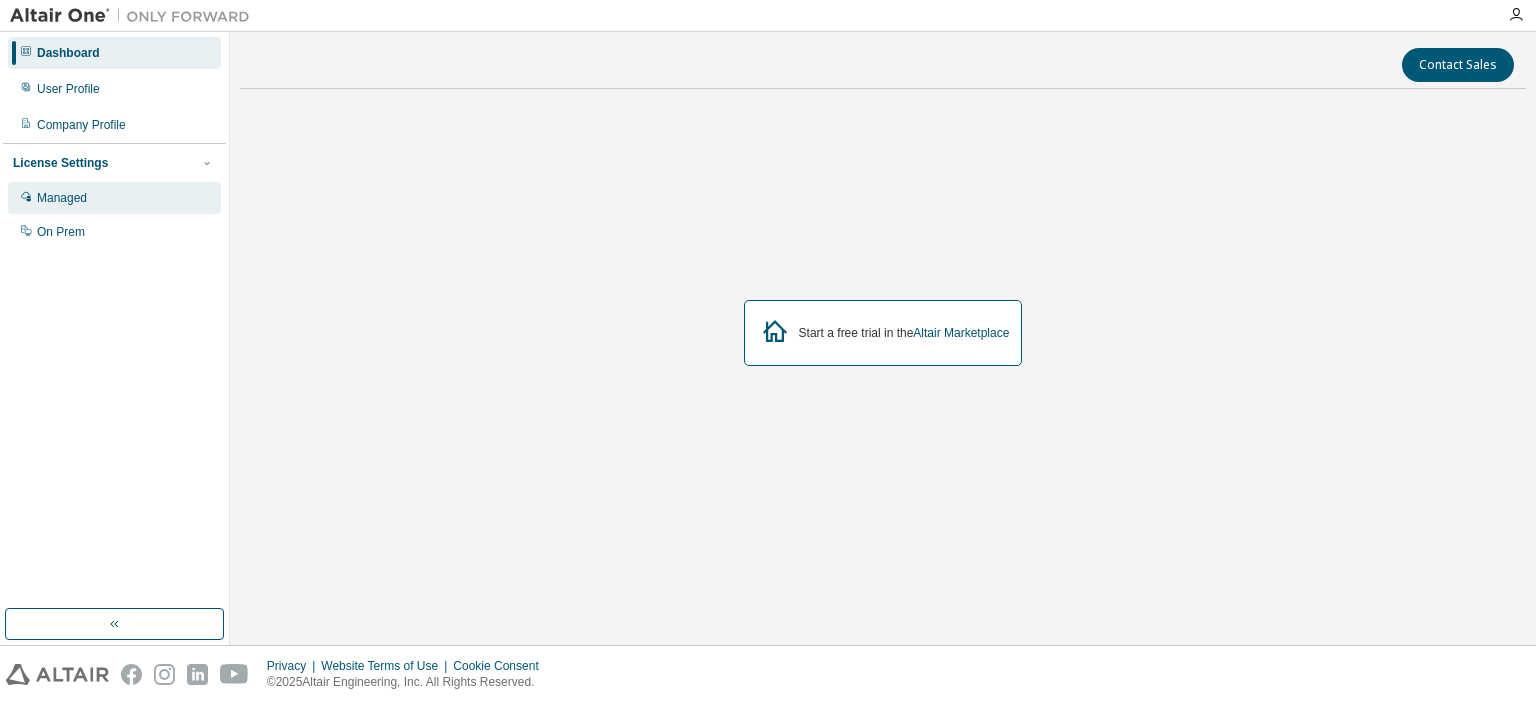click on "Managed" at bounding box center [114, 198] 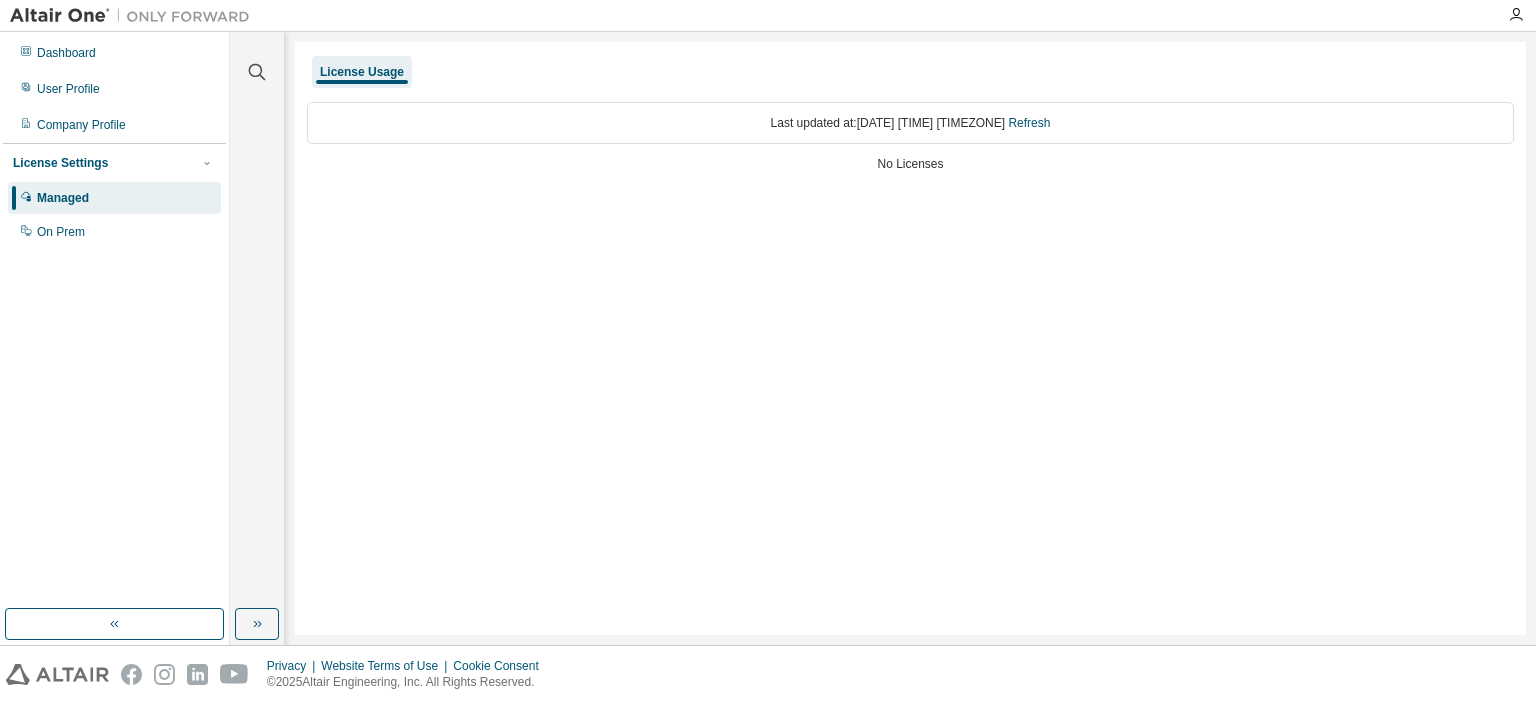 click on "Last updated at:  [DATE] [TIME] [TIMEZONE]   Refresh" at bounding box center (910, 123) 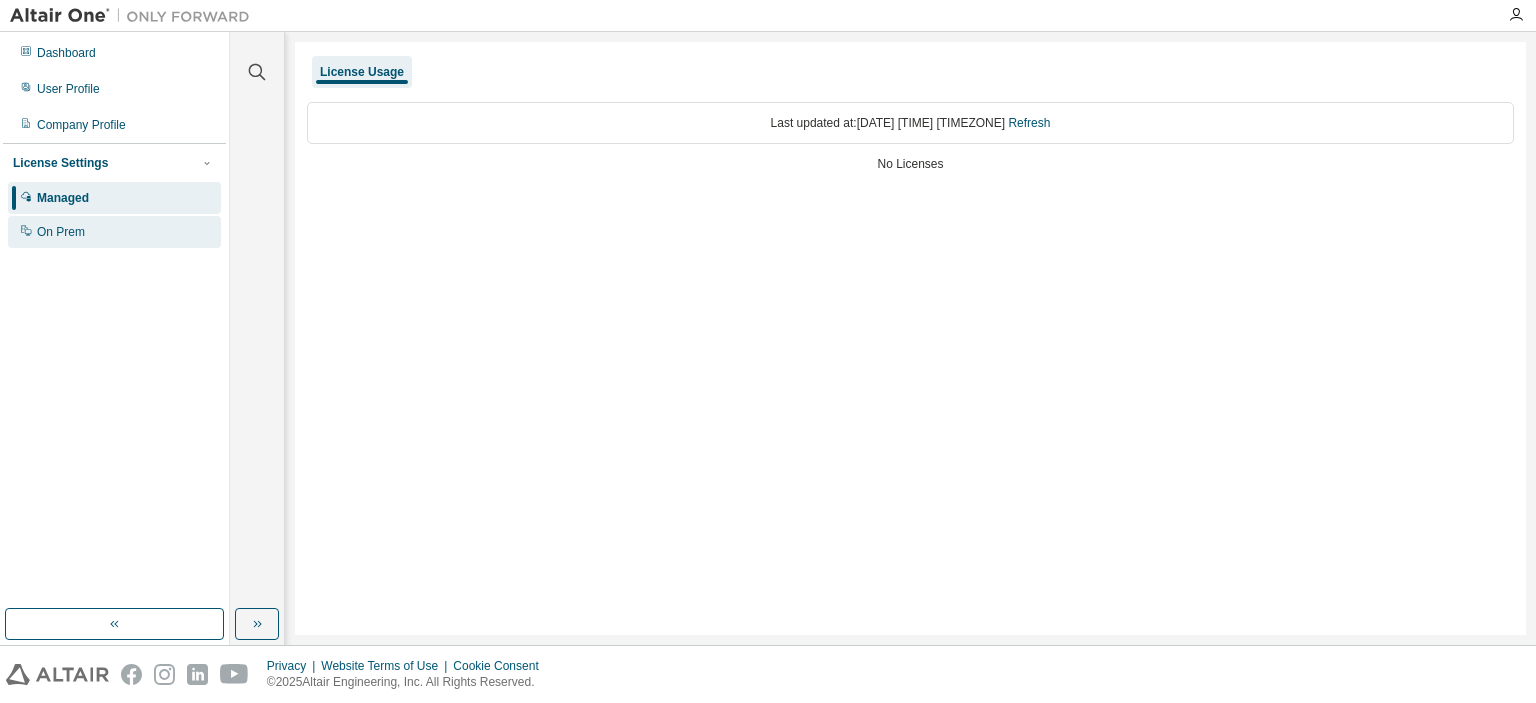 click on "On Prem" at bounding box center [114, 232] 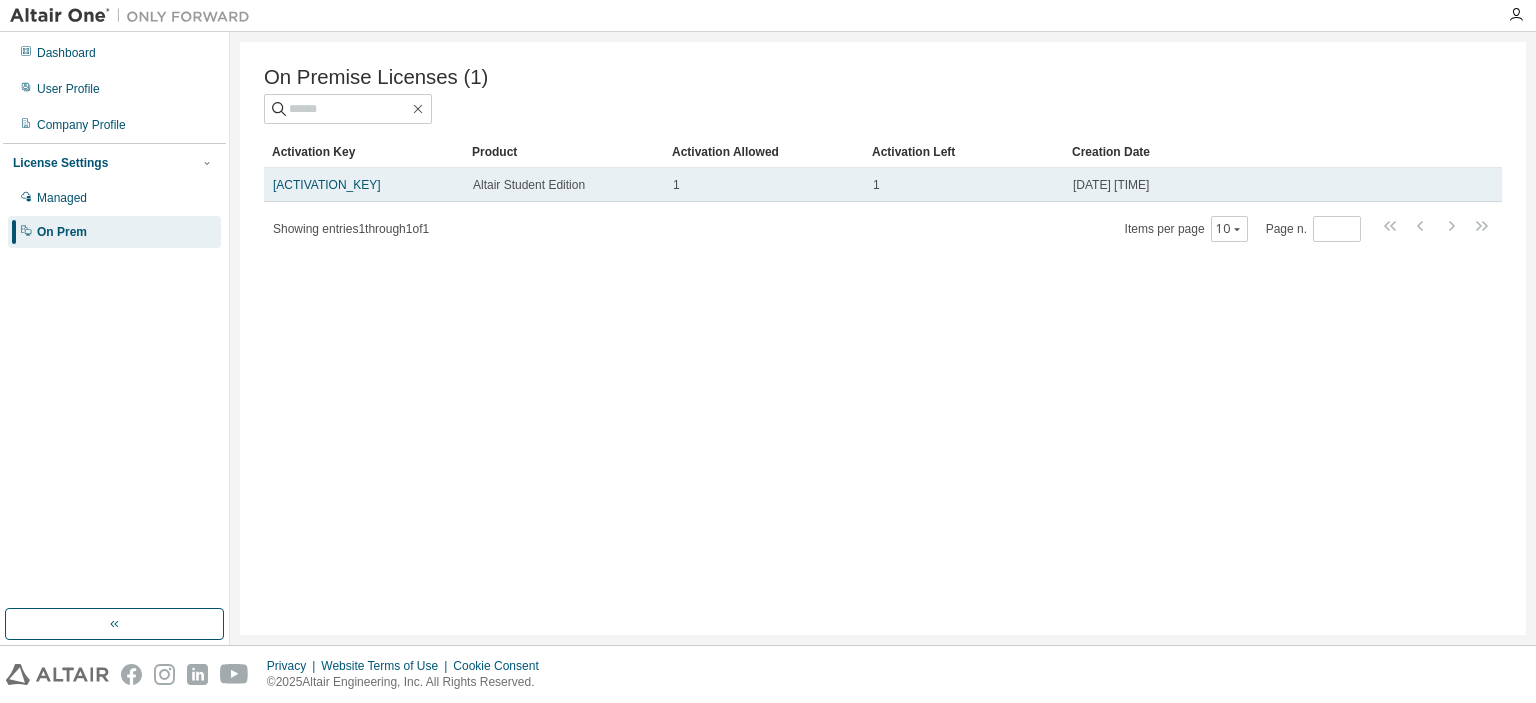 click on "Altair Student Edition" at bounding box center [529, 185] 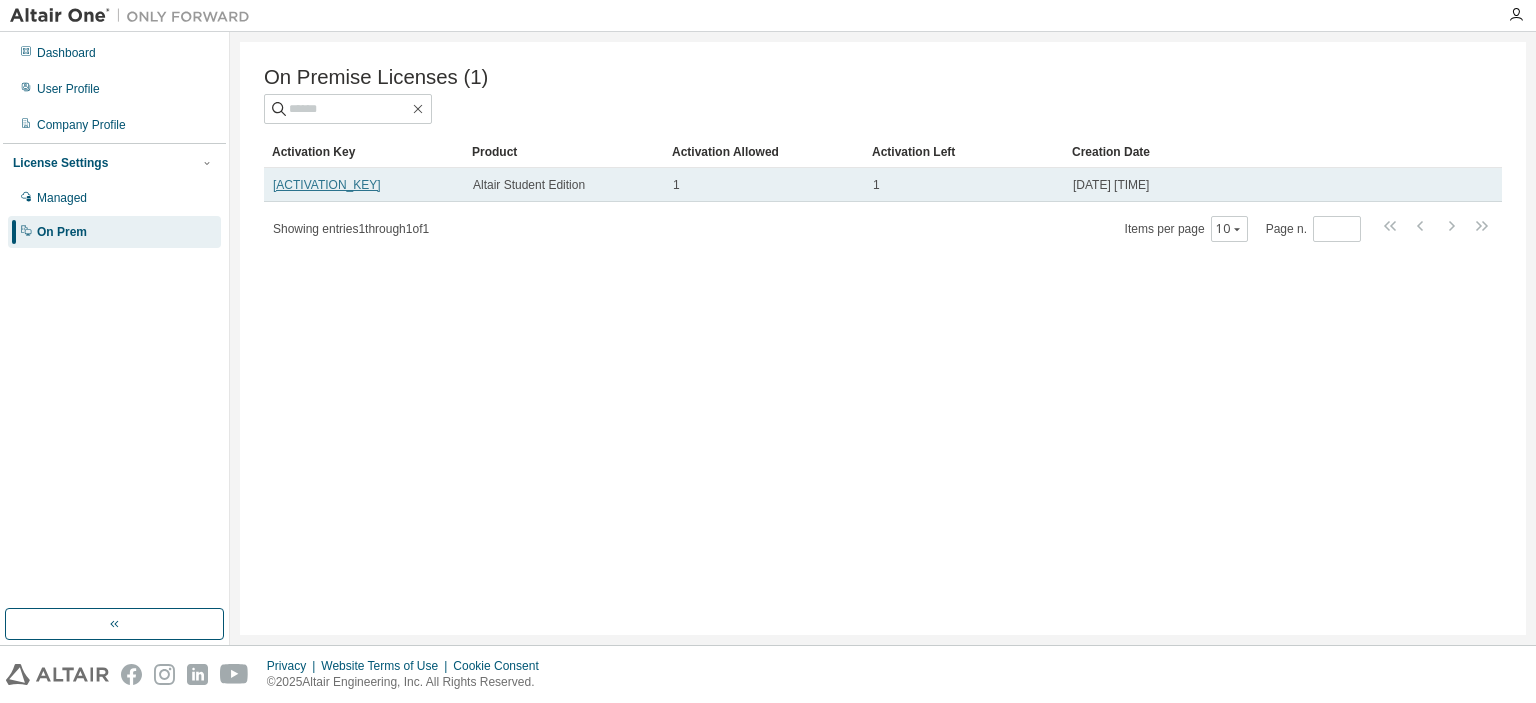 click on "[ACTIVATION_KEY]" at bounding box center [327, 185] 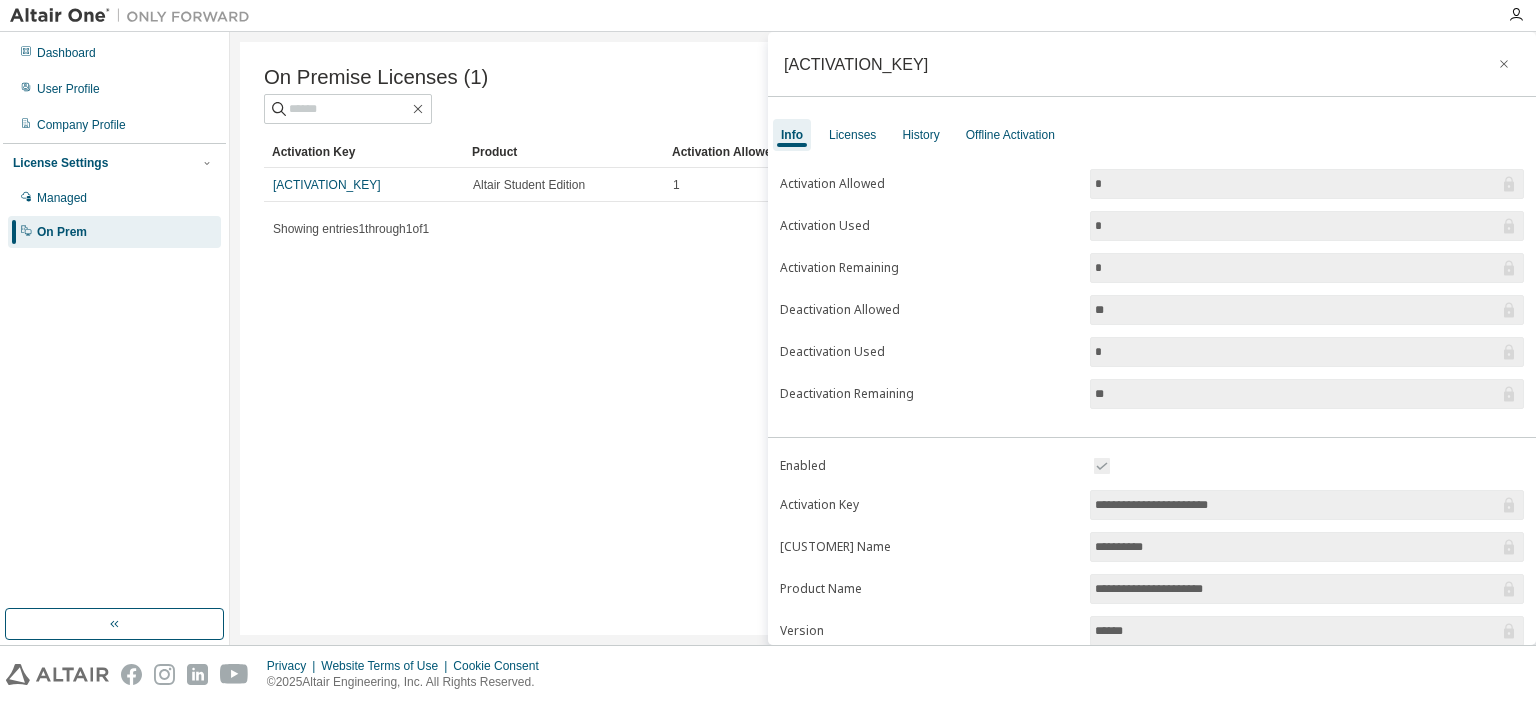 drag, startPoint x: 282, startPoint y: 184, endPoint x: 261, endPoint y: 269, distance: 87.555695 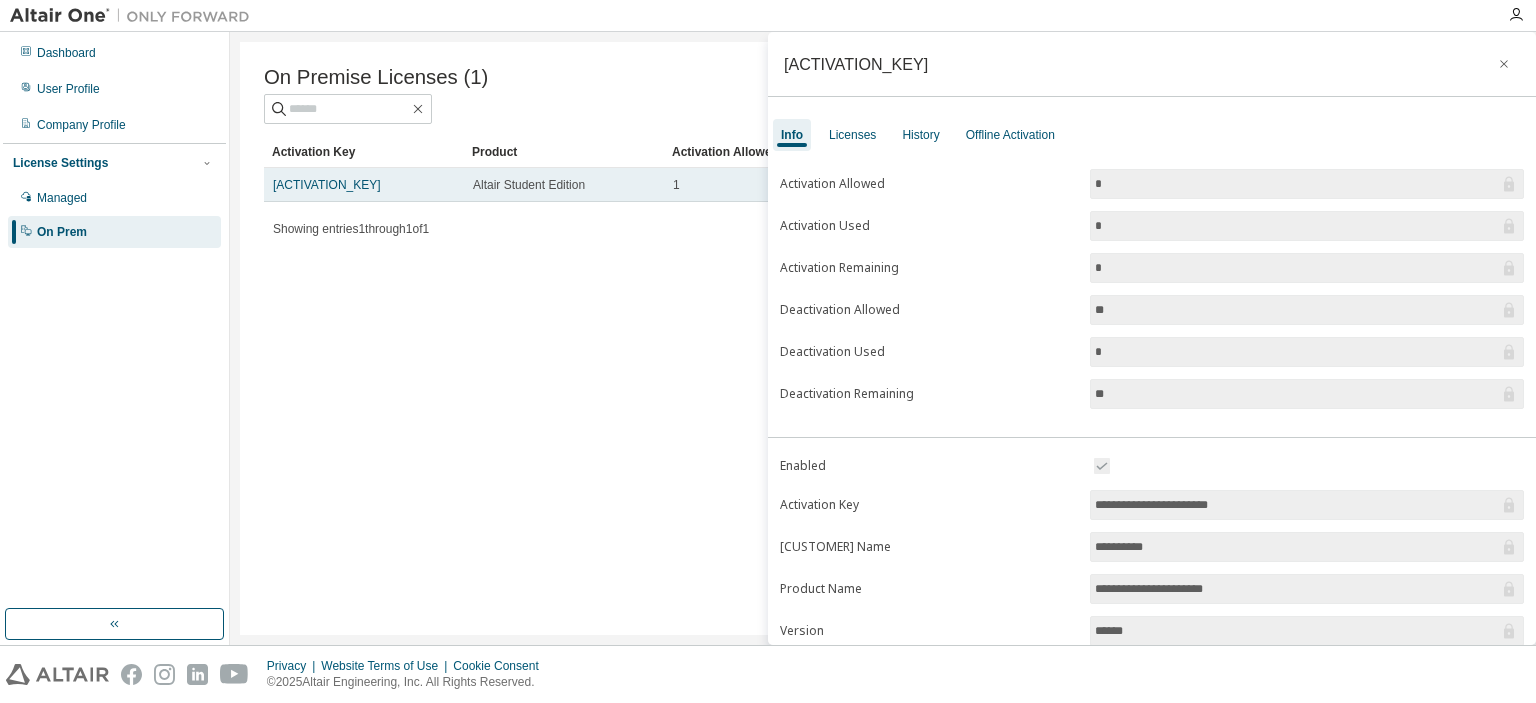 drag, startPoint x: 264, startPoint y: 193, endPoint x: 436, endPoint y: 199, distance: 172.10461 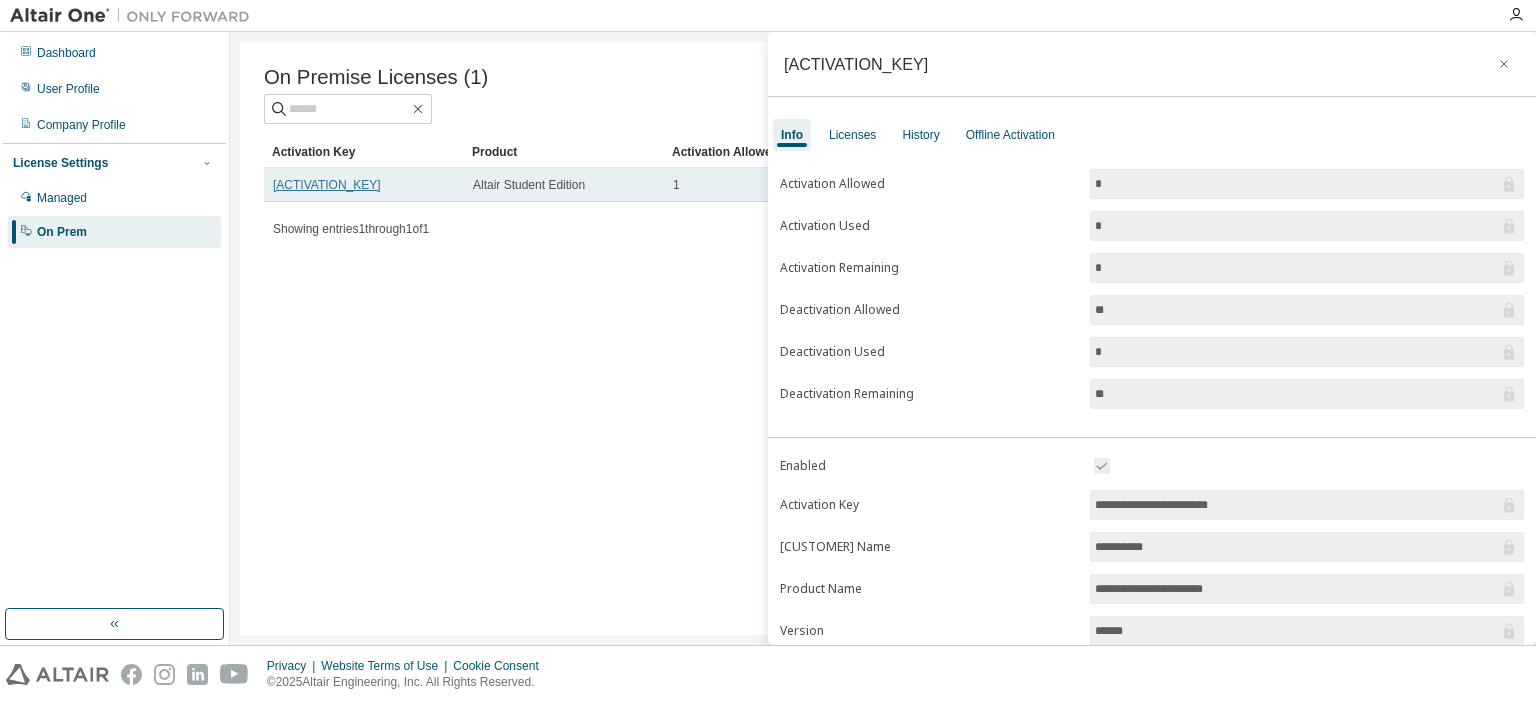 copy on "[ACTIVATION_KEY]" 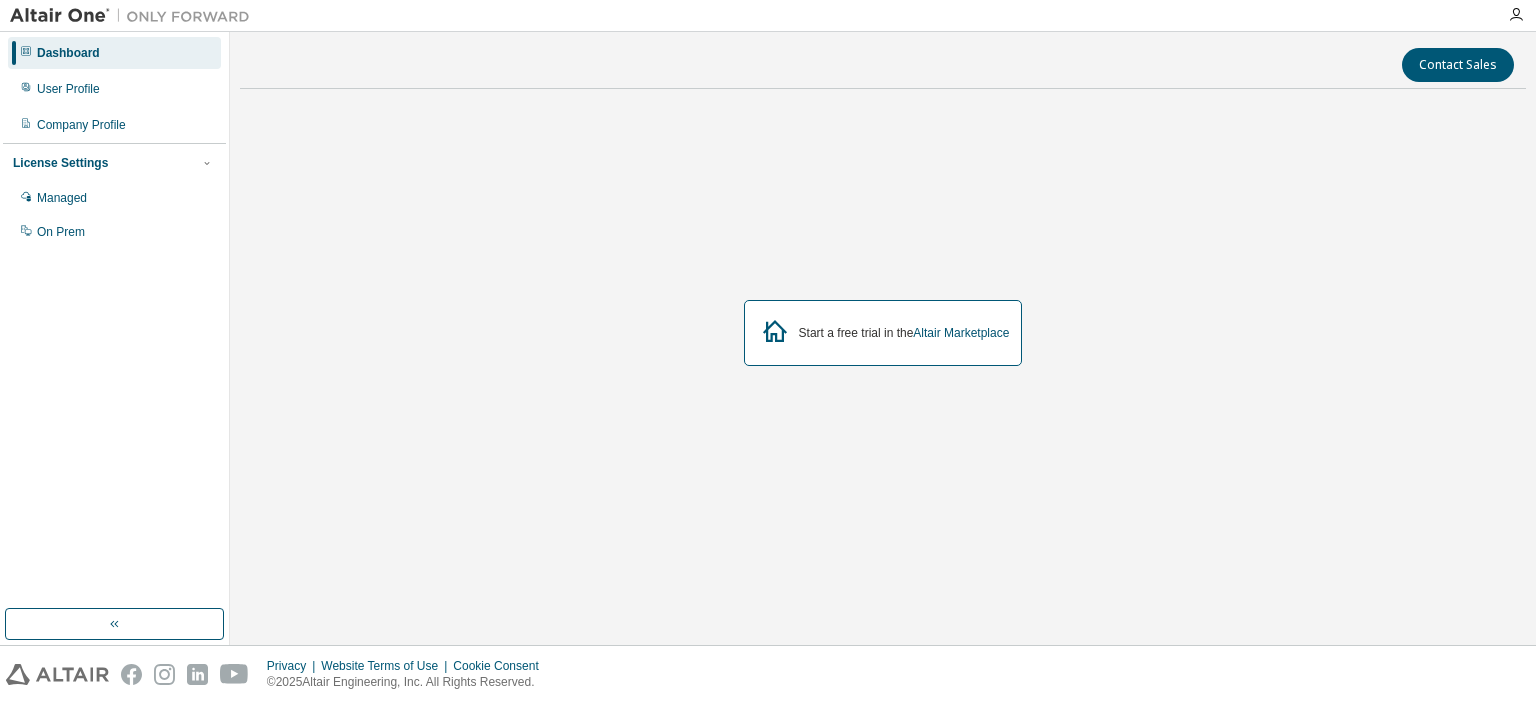 scroll, scrollTop: 0, scrollLeft: 0, axis: both 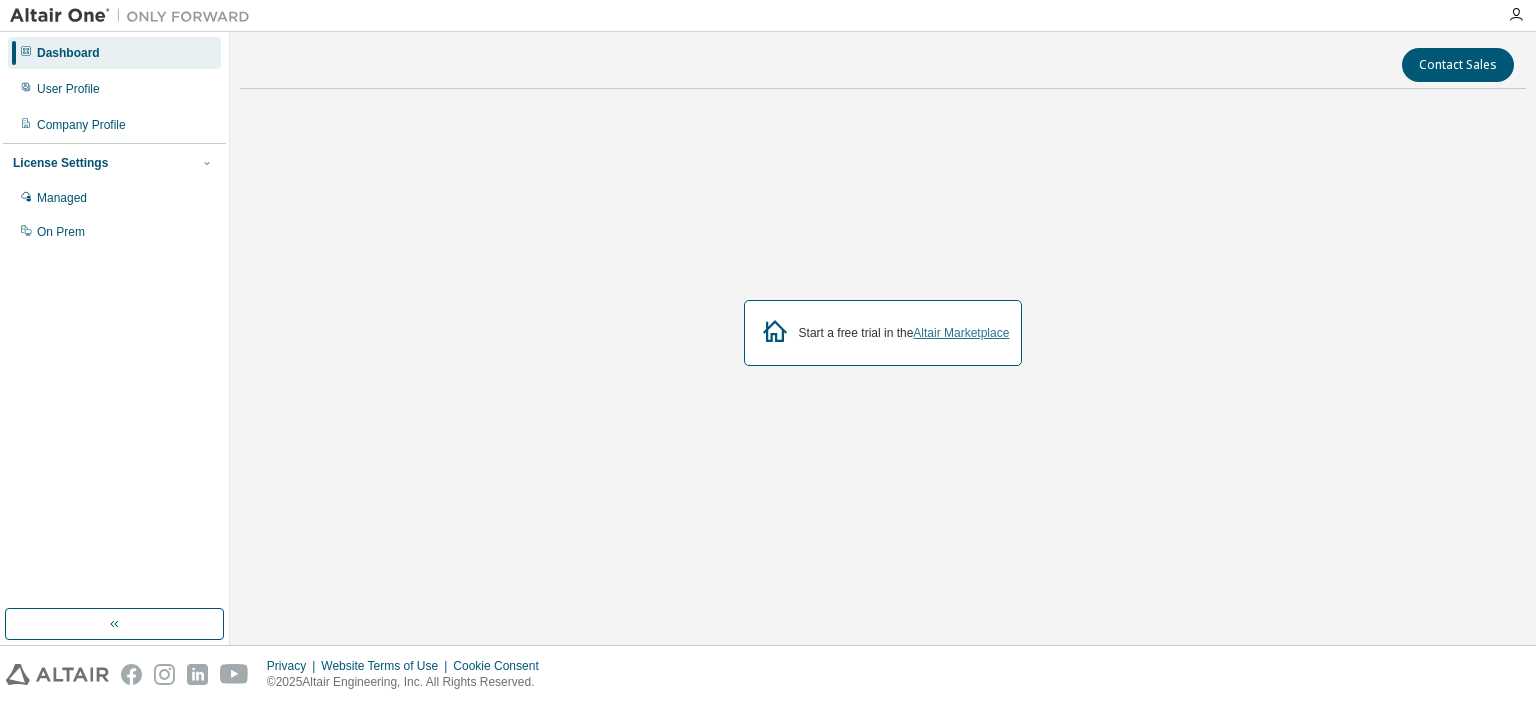 click on "Altair Marketplace" at bounding box center (961, 333) 